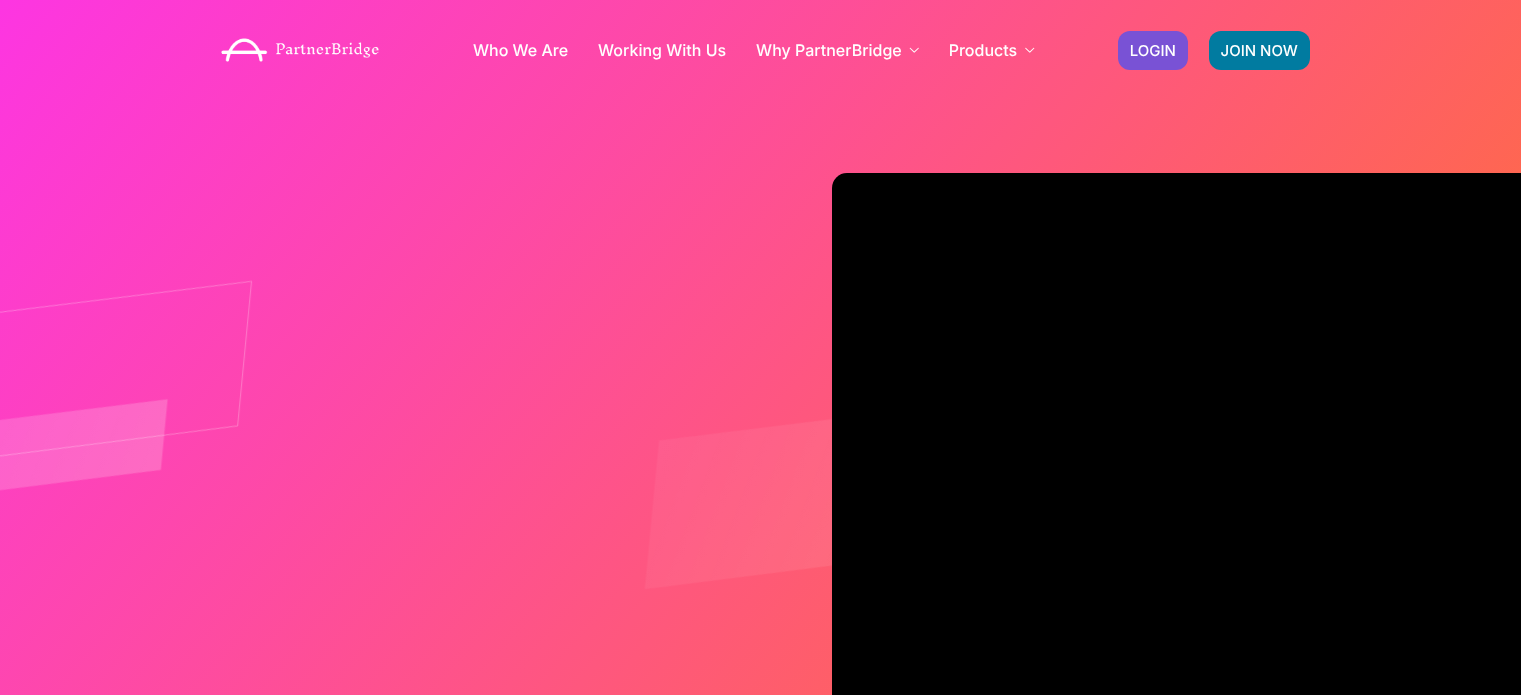 scroll, scrollTop: 0, scrollLeft: 0, axis: both 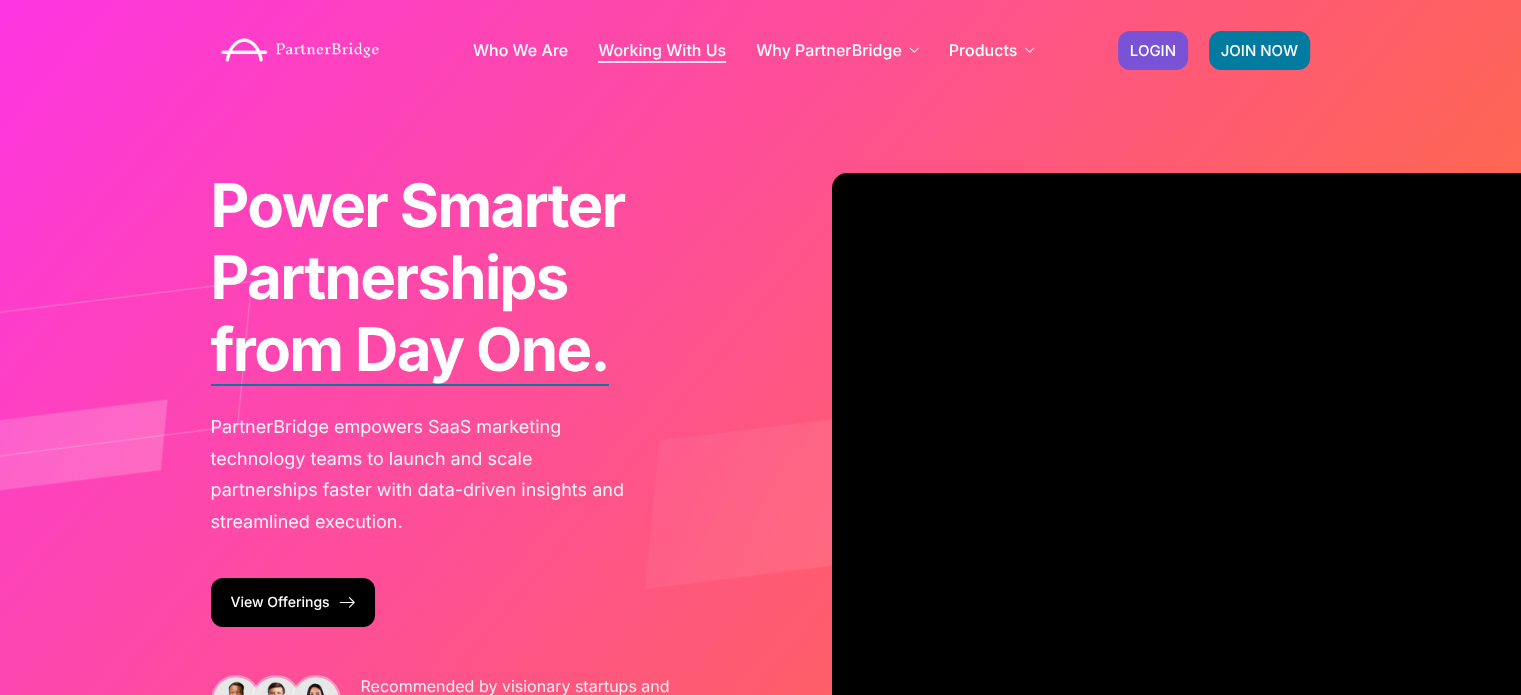 click on "Working With Us" at bounding box center [662, 50] 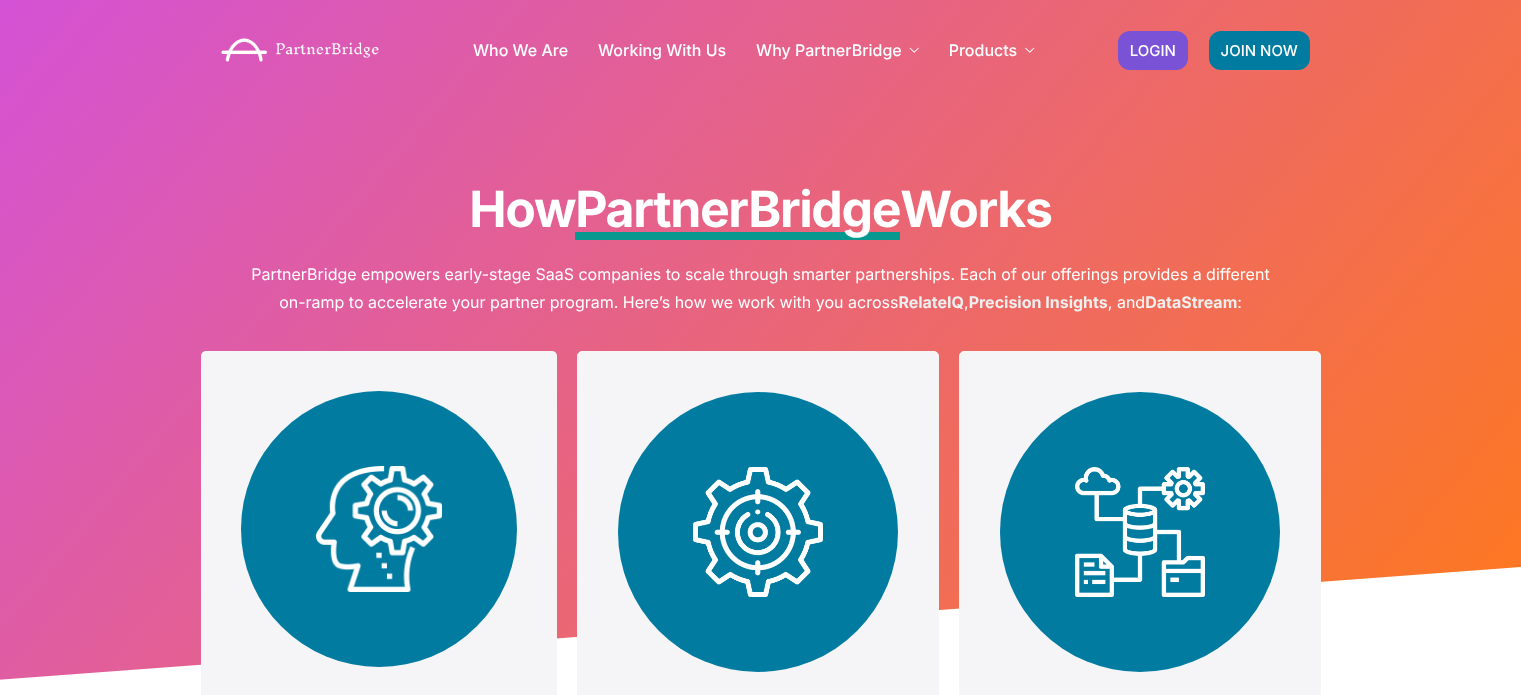 scroll, scrollTop: 0, scrollLeft: 0, axis: both 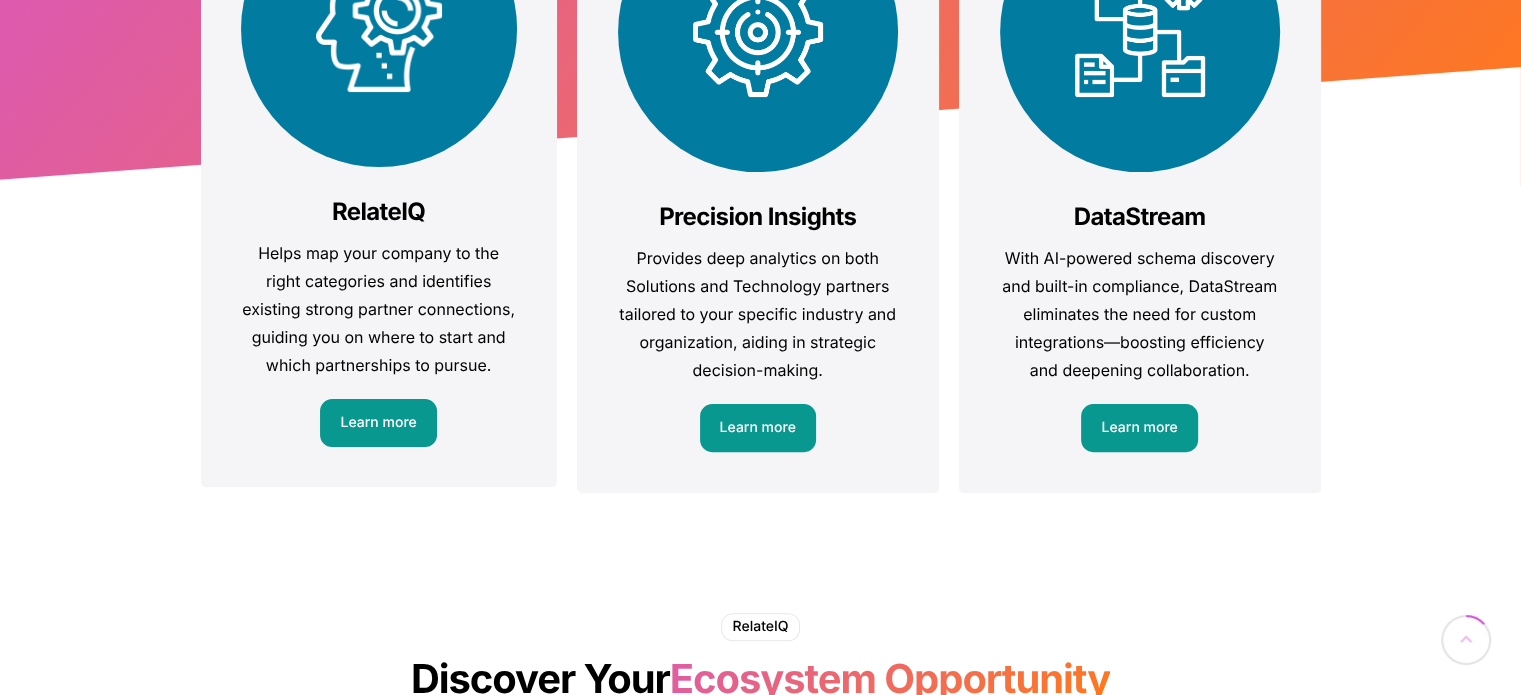 click on "DataStream
With AI-powered schema discovery and built-in compliance, DataStream eliminates the need for custom integrations—boosting efficiency and deepening collaboration.
Learn more" at bounding box center [1140, 172] 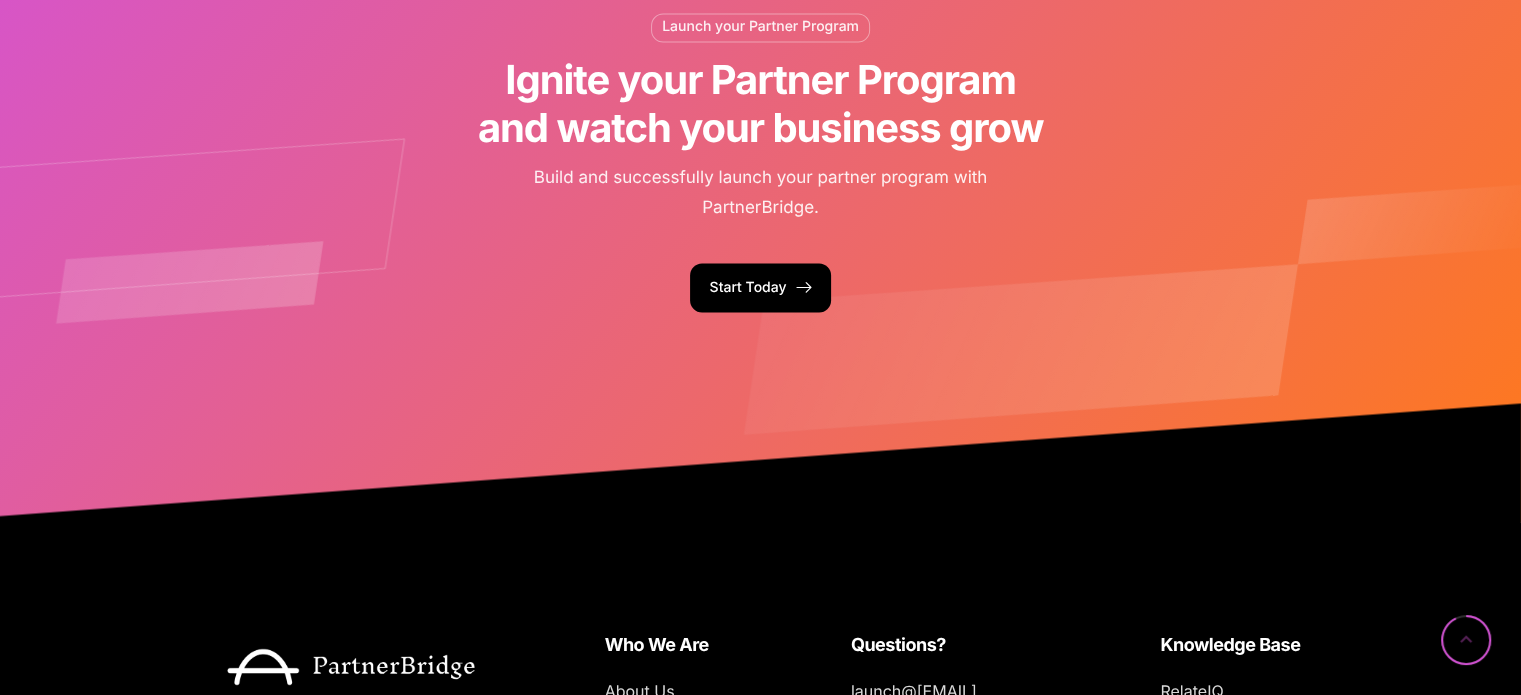 scroll, scrollTop: 3700, scrollLeft: 0, axis: vertical 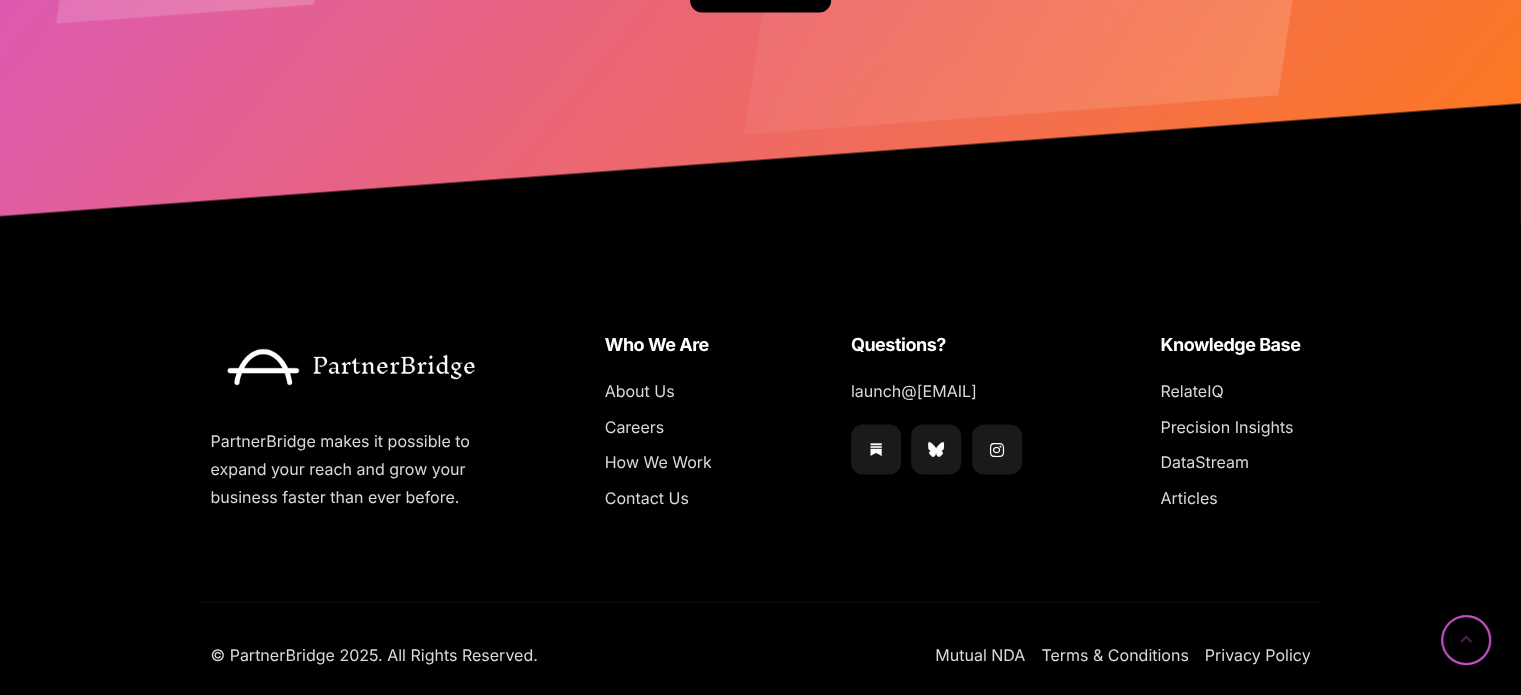 click on "PartnerBridge makes it possible to expand your reach and grow your business faster than ever before.
Who We Are
About Us
Careers
How We Work
Contact Us
Questions?
[EMAIL]
.b{fill:none;stroke:#000000;stroke-linecap:round;stroke-linejoin:round;}" at bounding box center [761, 411] 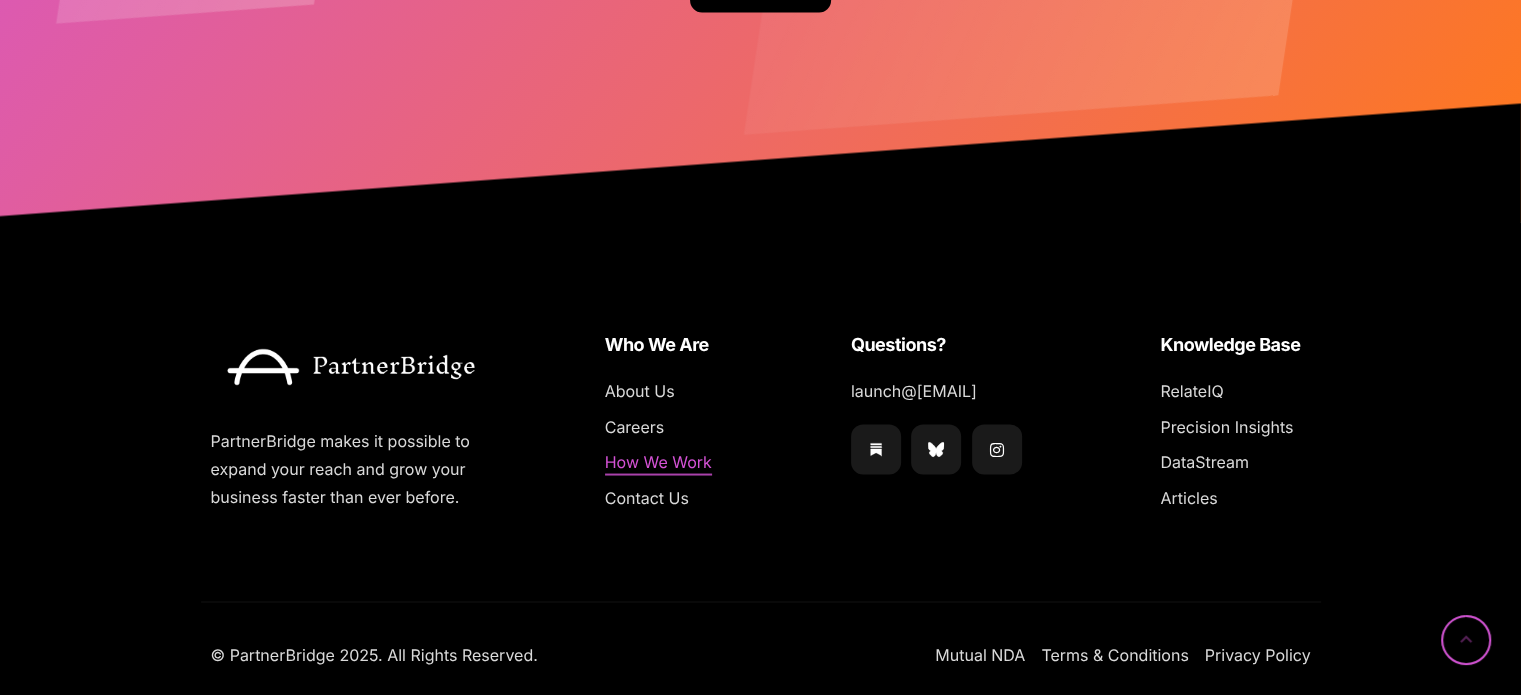 click on "How We Work" at bounding box center [658, 462] 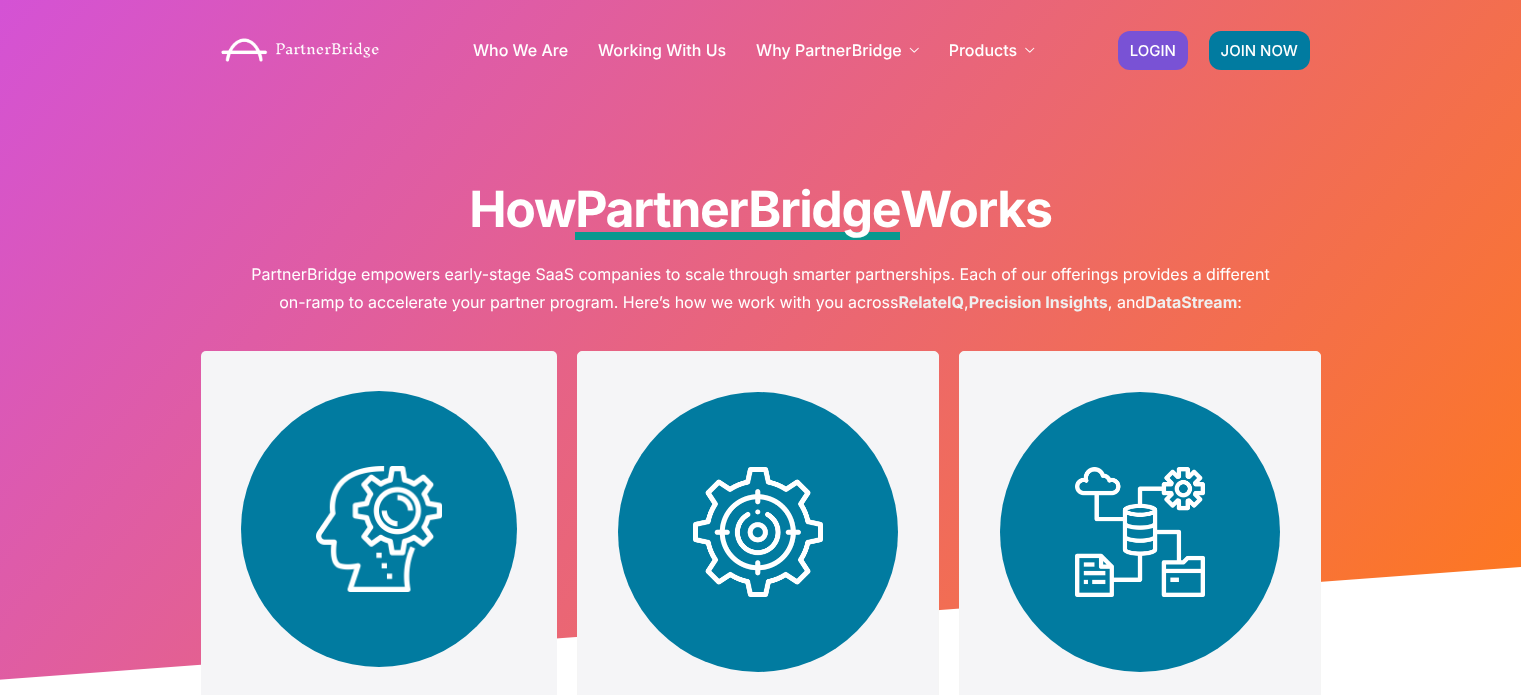 scroll, scrollTop: 0, scrollLeft: 0, axis: both 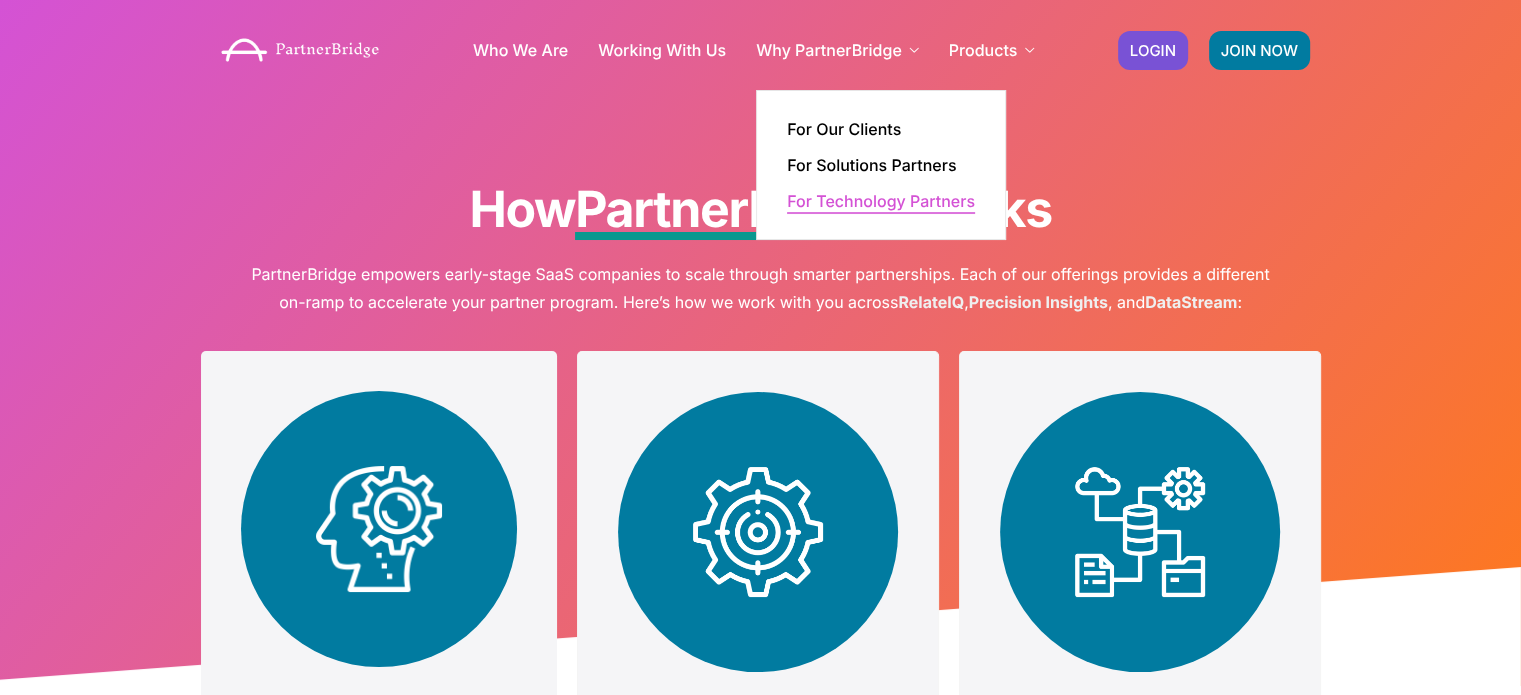 click on "For Technology Partners" at bounding box center [881, 201] 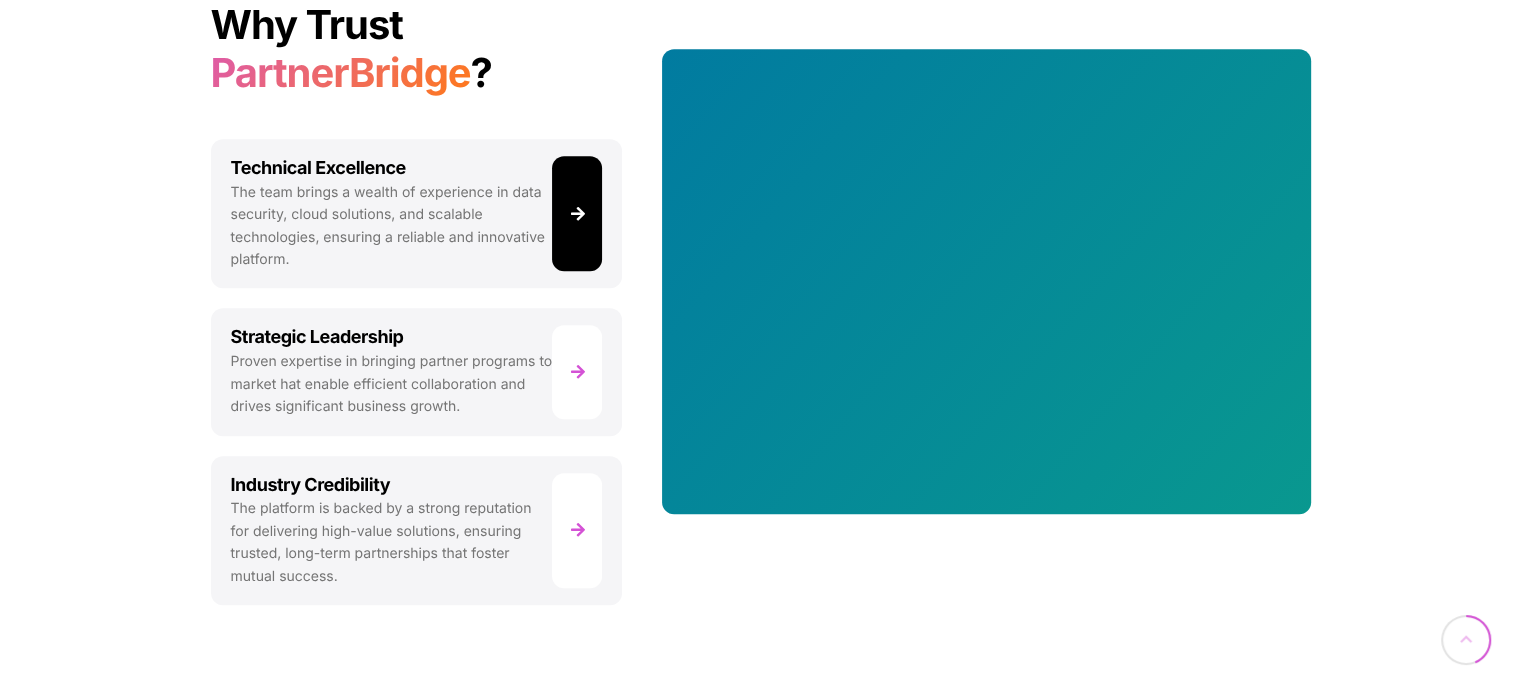 scroll, scrollTop: 1900, scrollLeft: 0, axis: vertical 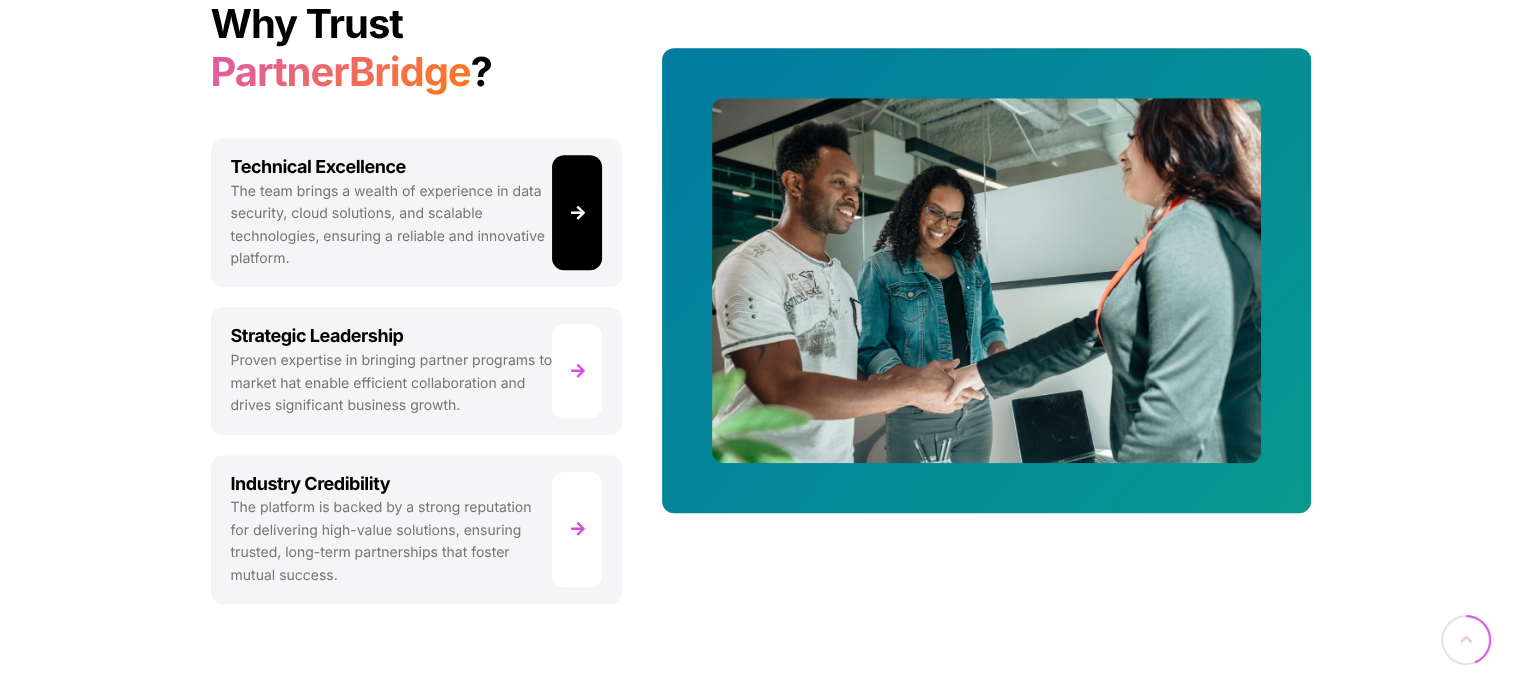 click at bounding box center [417, 212] 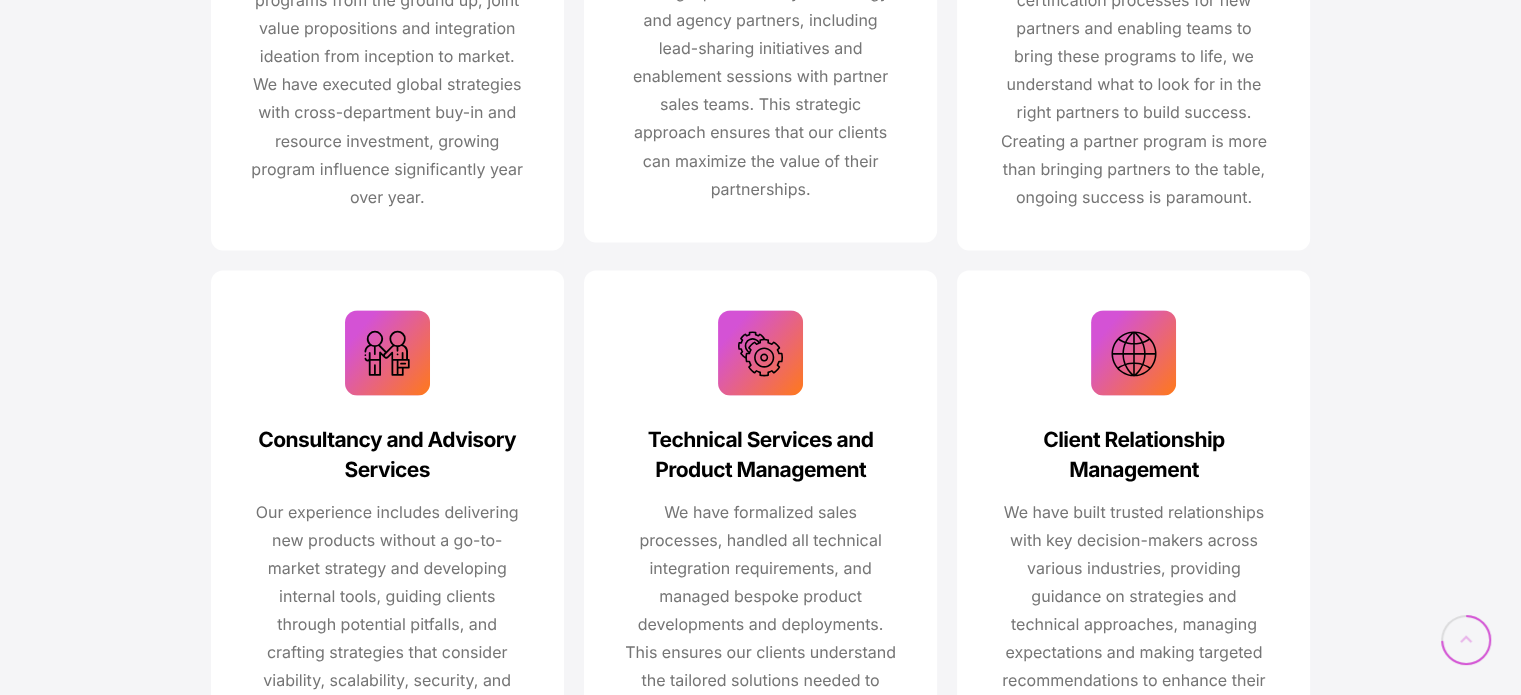 scroll, scrollTop: 3800, scrollLeft: 0, axis: vertical 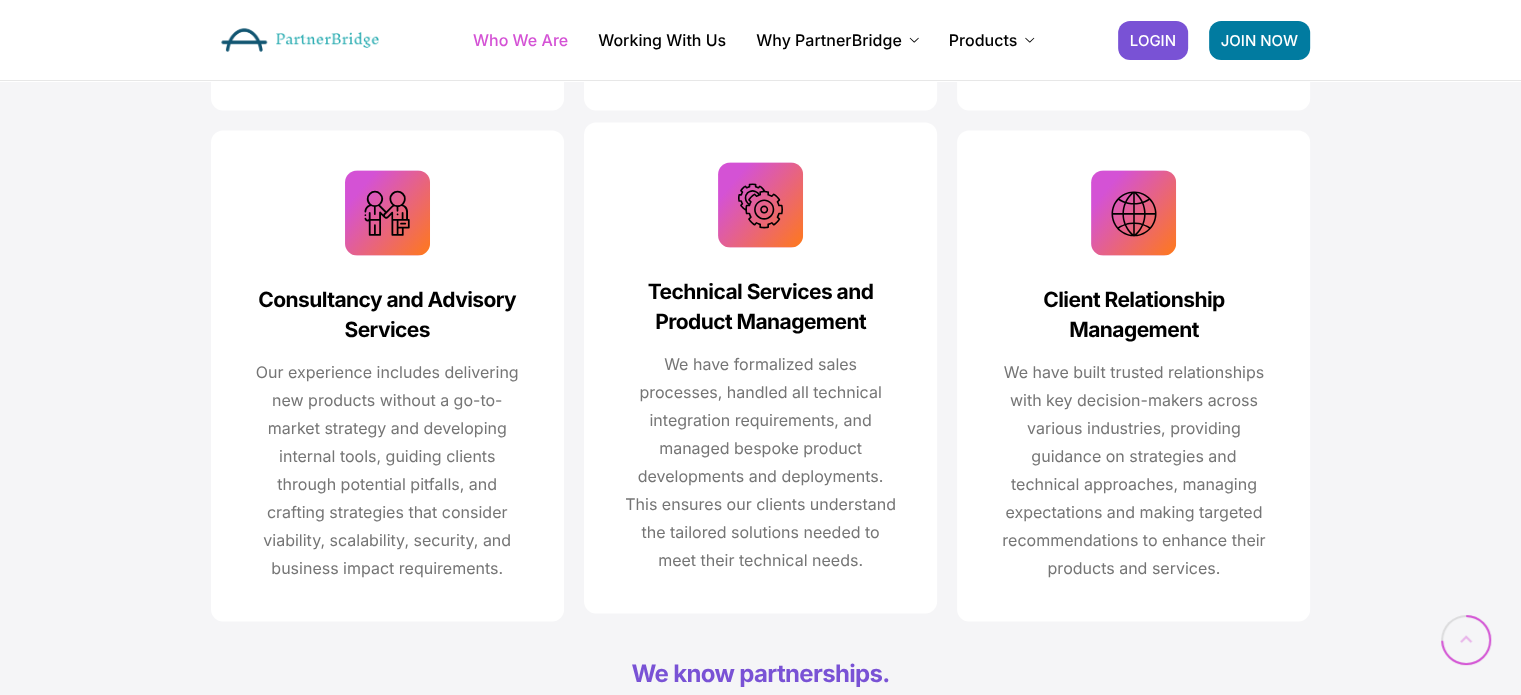 click on "Technical Services and Product Management" at bounding box center [760, 307] 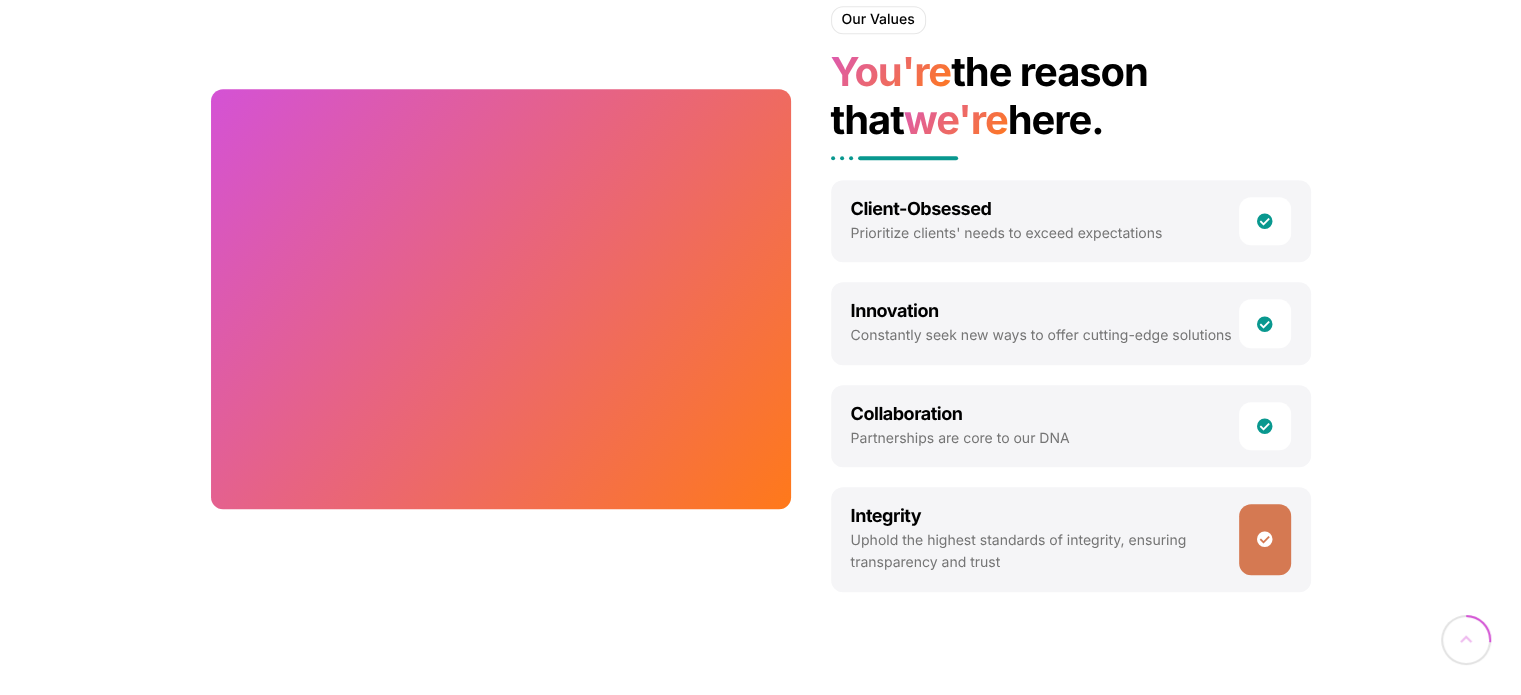 scroll, scrollTop: 1500, scrollLeft: 0, axis: vertical 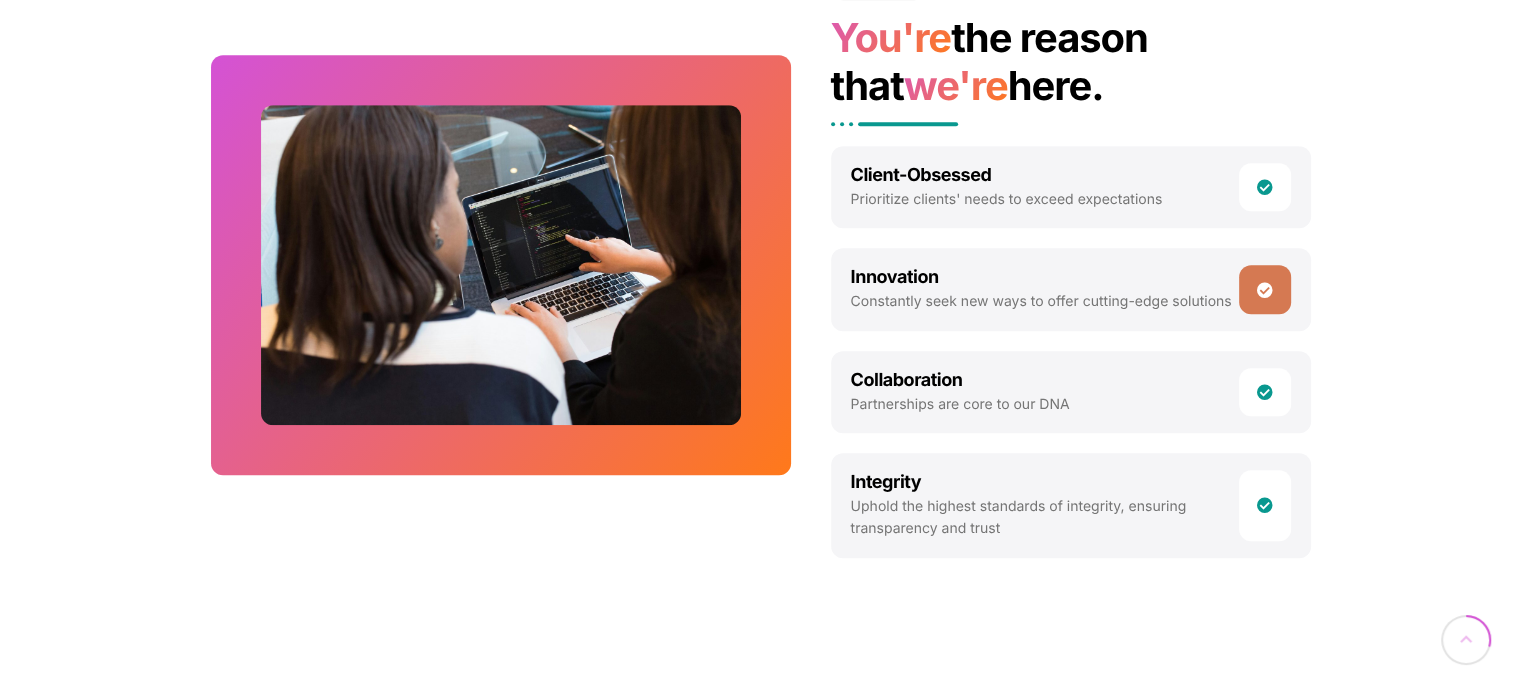 click at bounding box center [1265, 289] 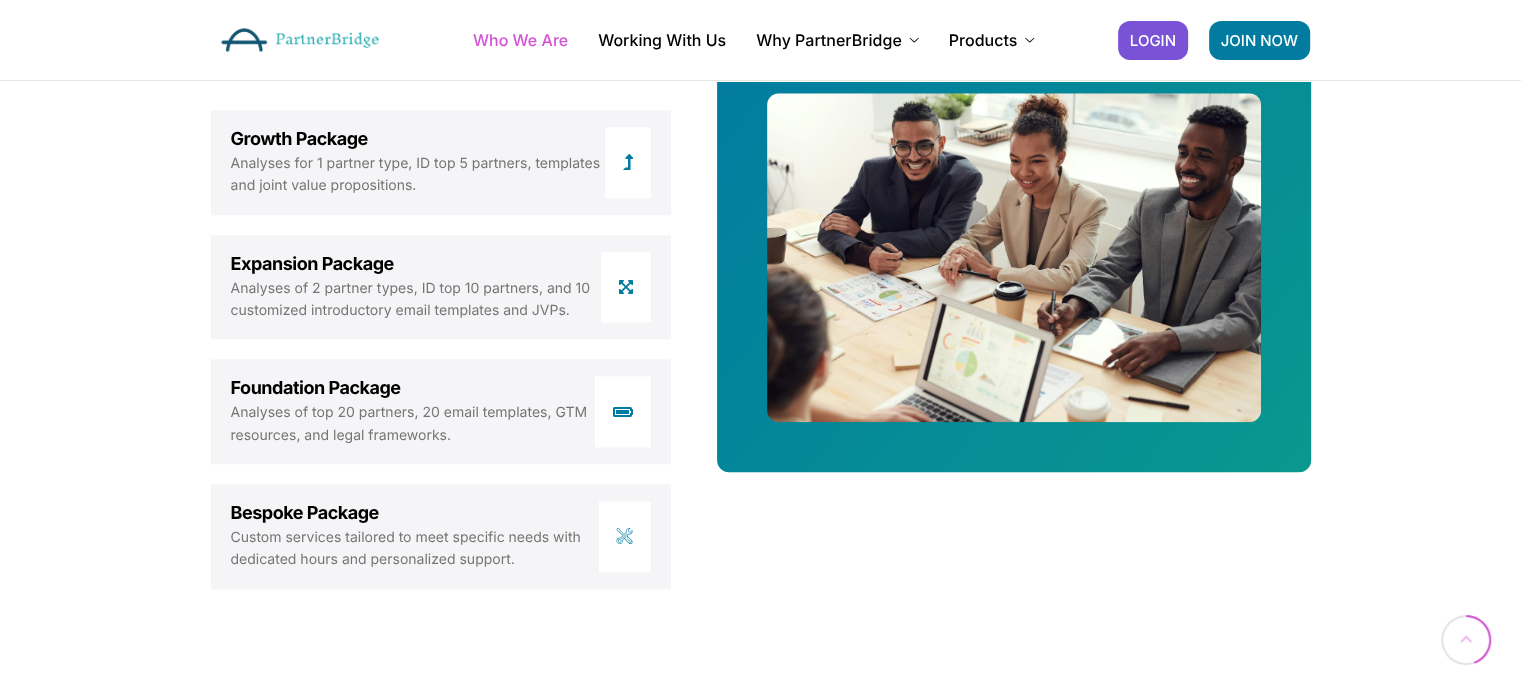 scroll, scrollTop: 2271, scrollLeft: 0, axis: vertical 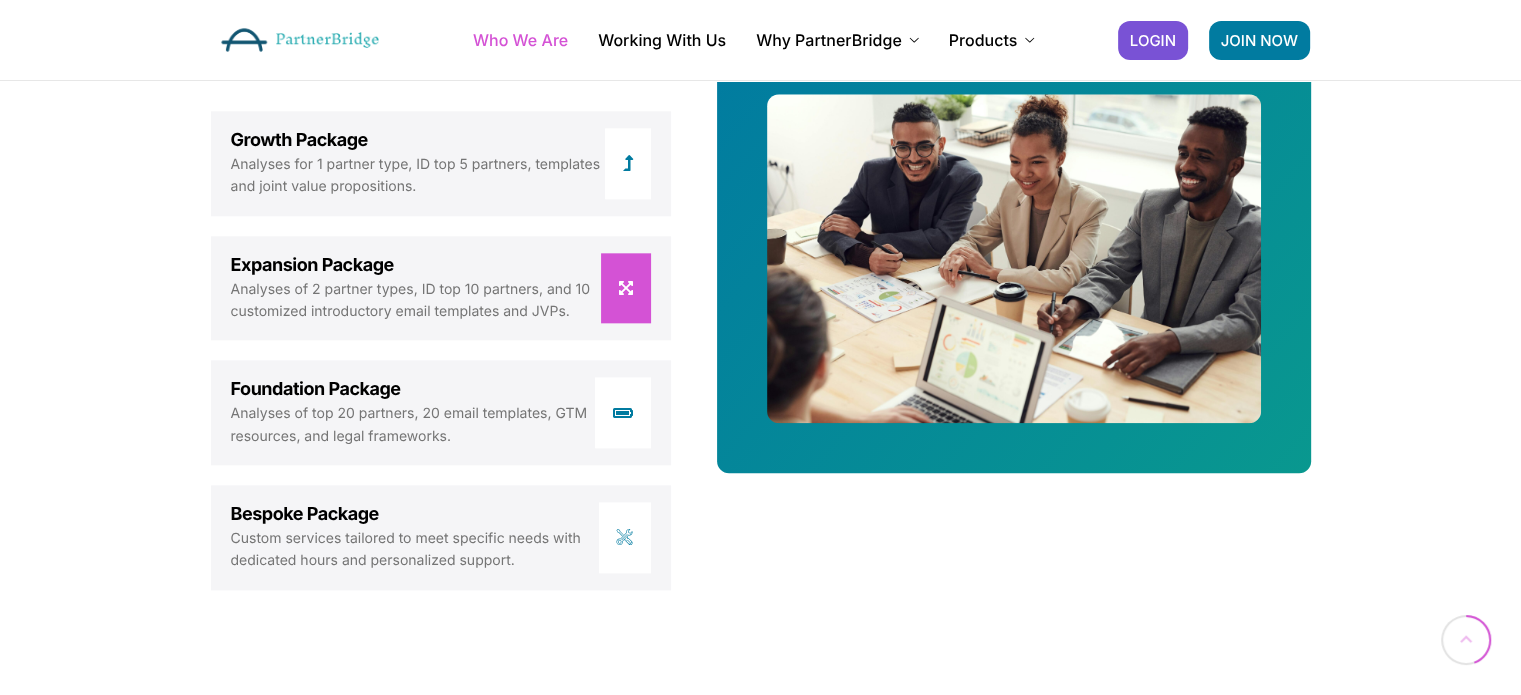 click at bounding box center [626, 288] 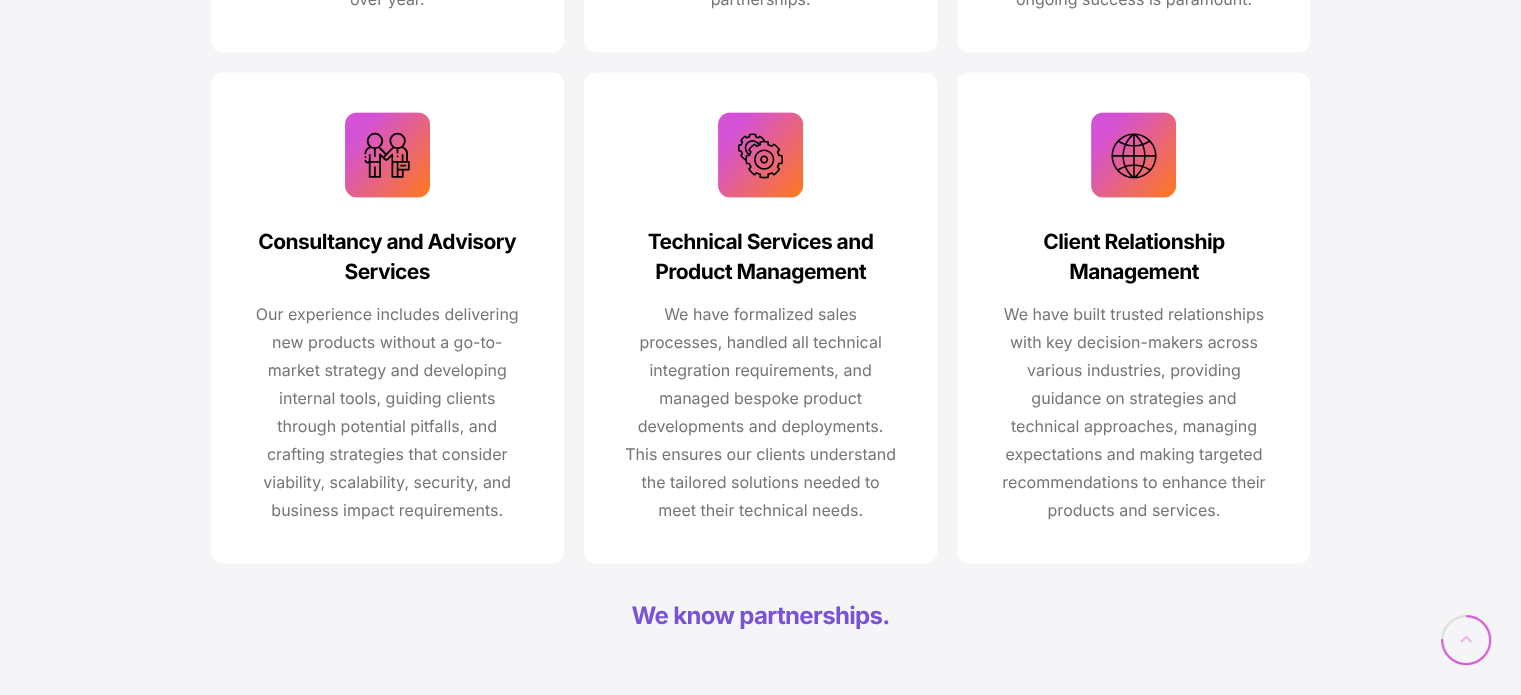 scroll, scrollTop: 3867, scrollLeft: 0, axis: vertical 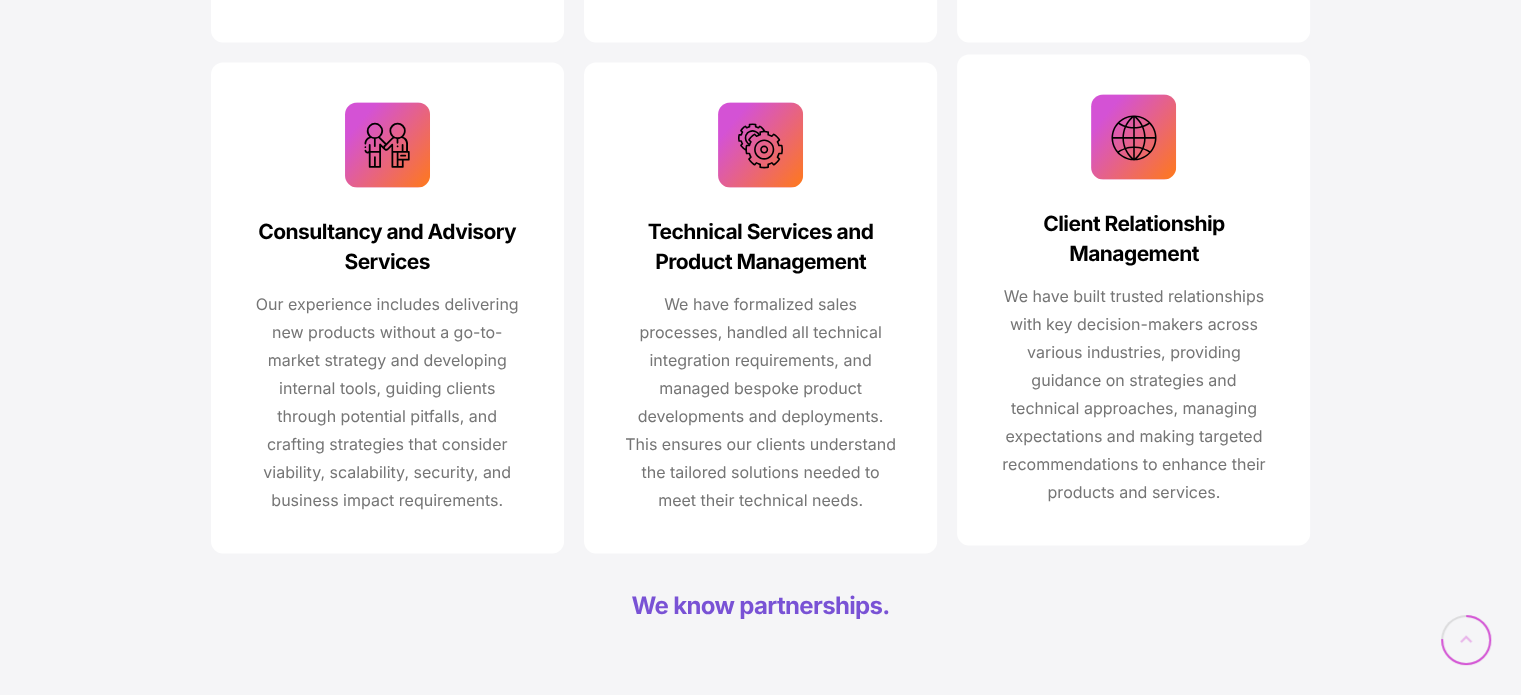 click at bounding box center (1133, 137) 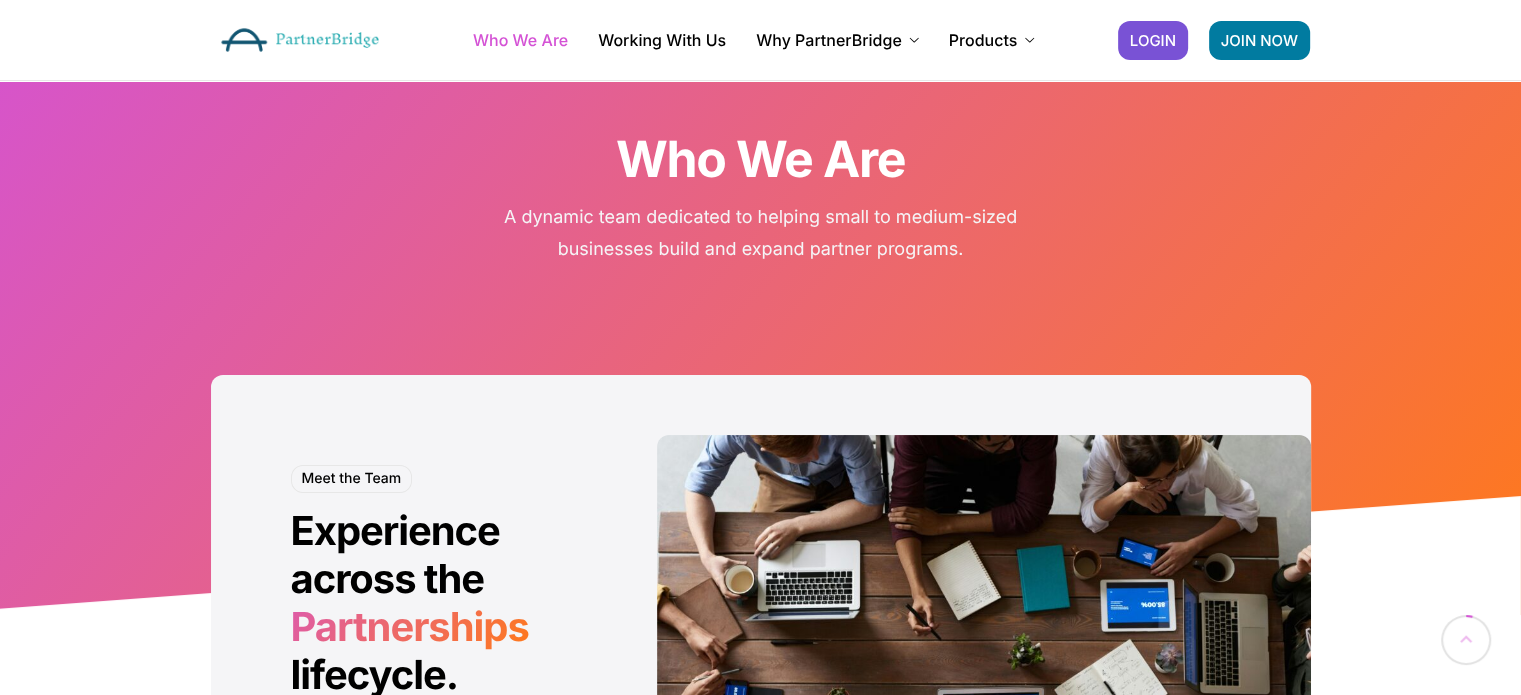 scroll, scrollTop: 0, scrollLeft: 0, axis: both 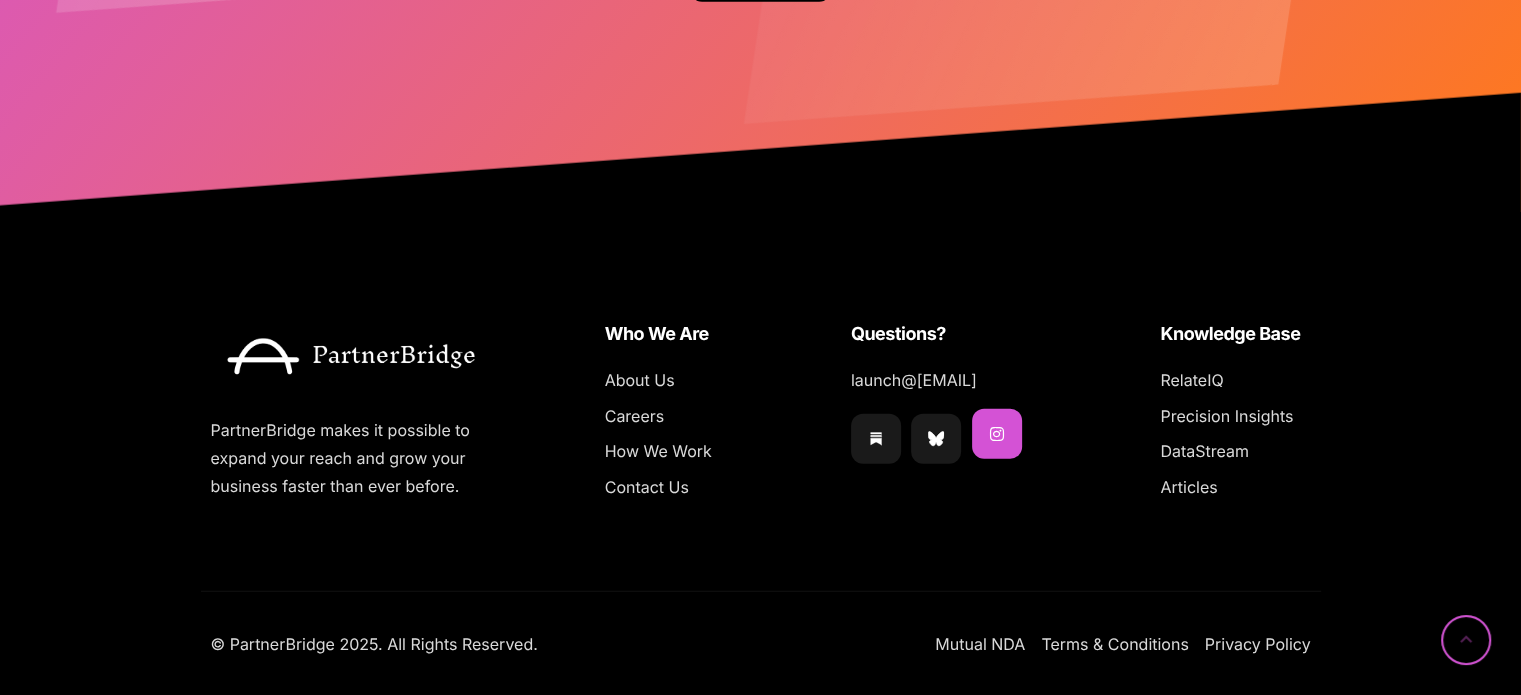 click at bounding box center [997, 434] 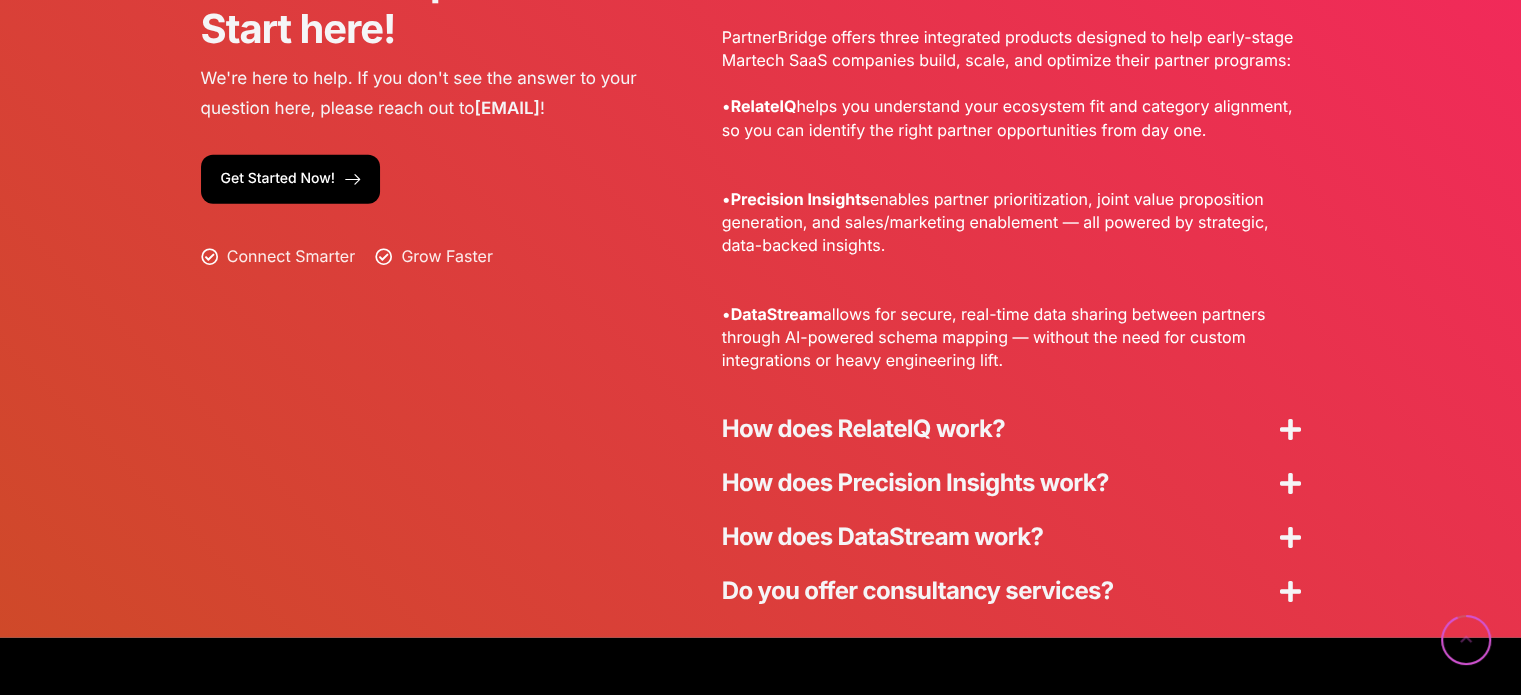 scroll, scrollTop: 5300, scrollLeft: 0, axis: vertical 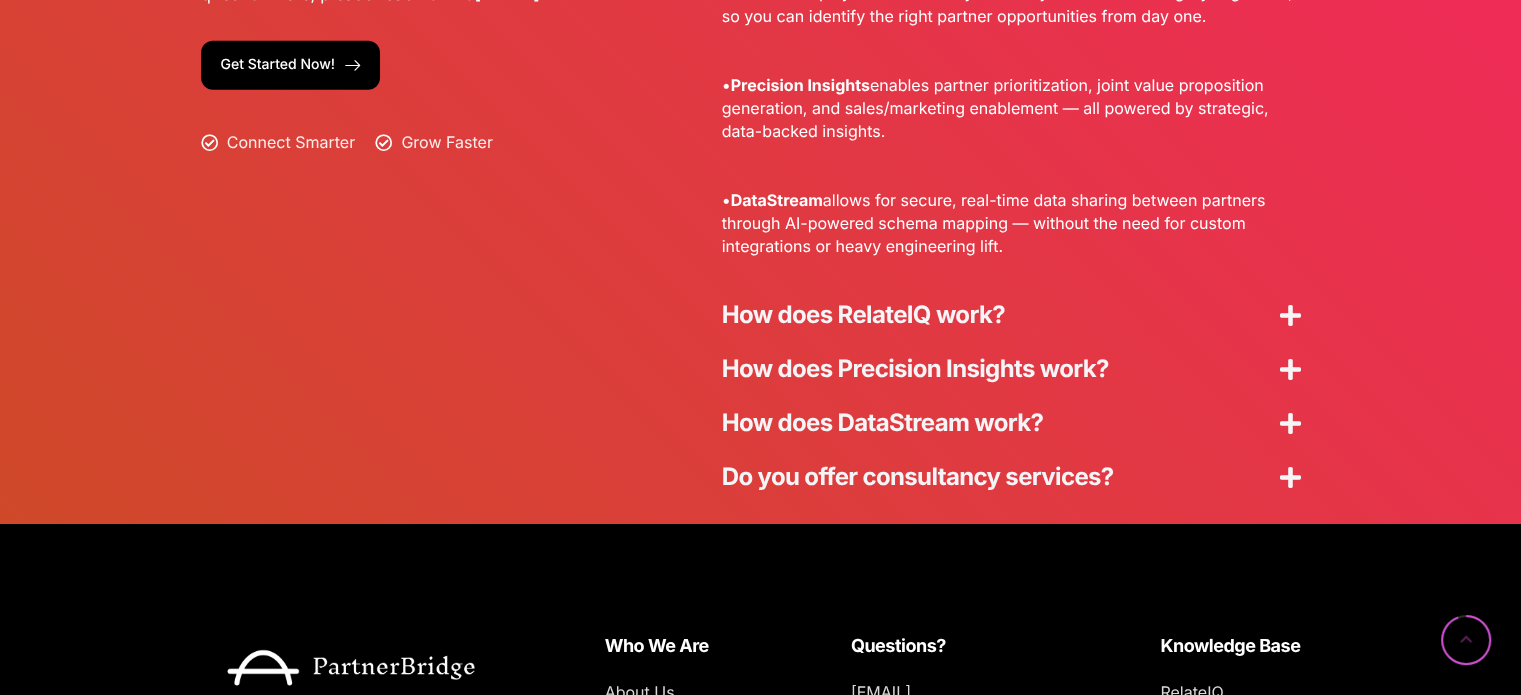 click at bounding box center (1290, 315) 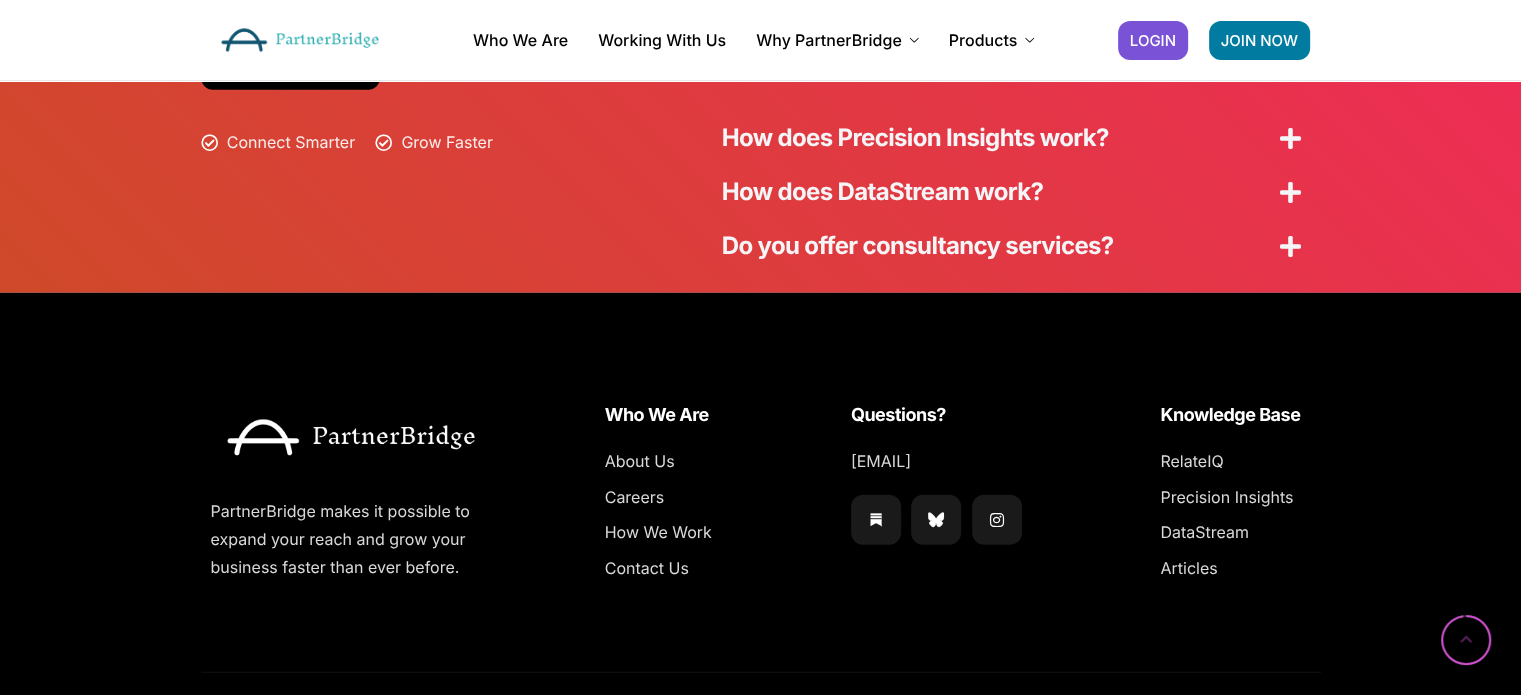 scroll, scrollTop: 5100, scrollLeft: 0, axis: vertical 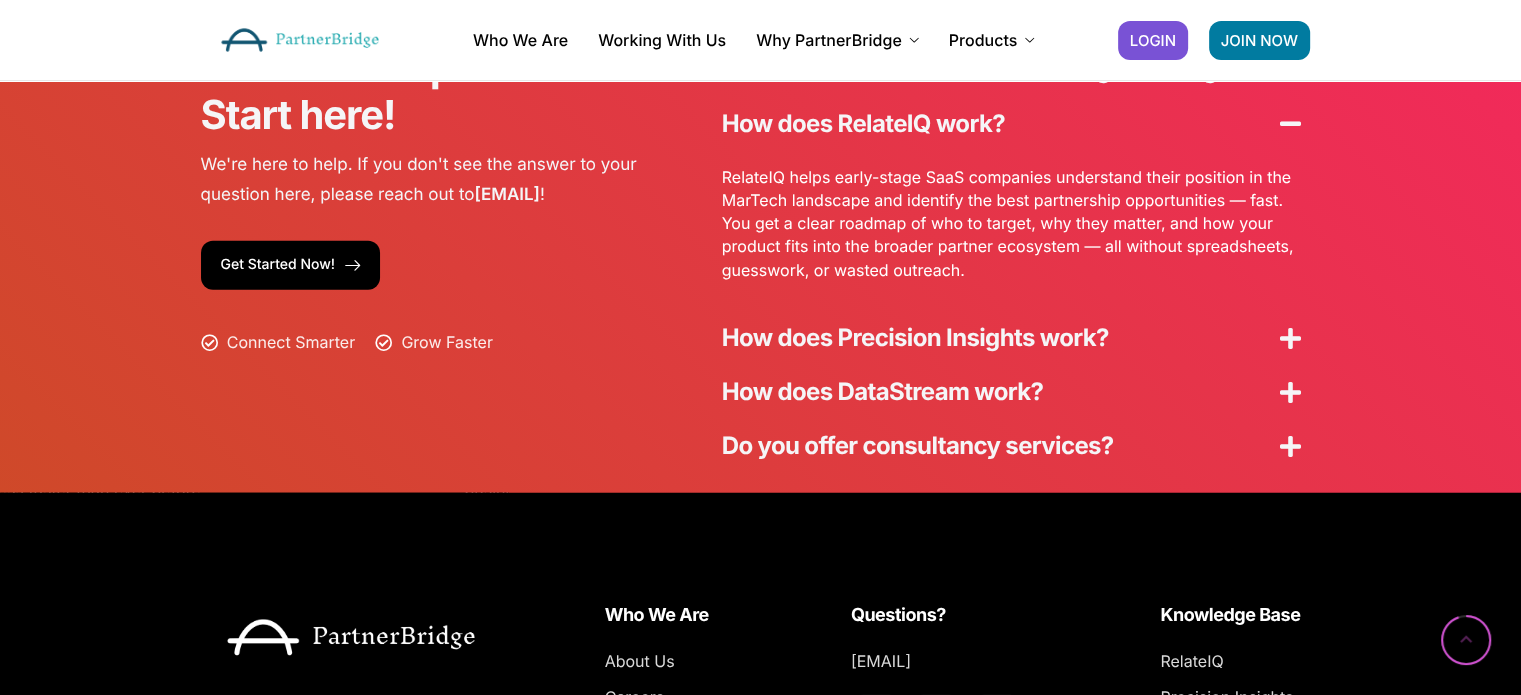 click on "How does Precision Insights work?" at bounding box center (1011, 338) 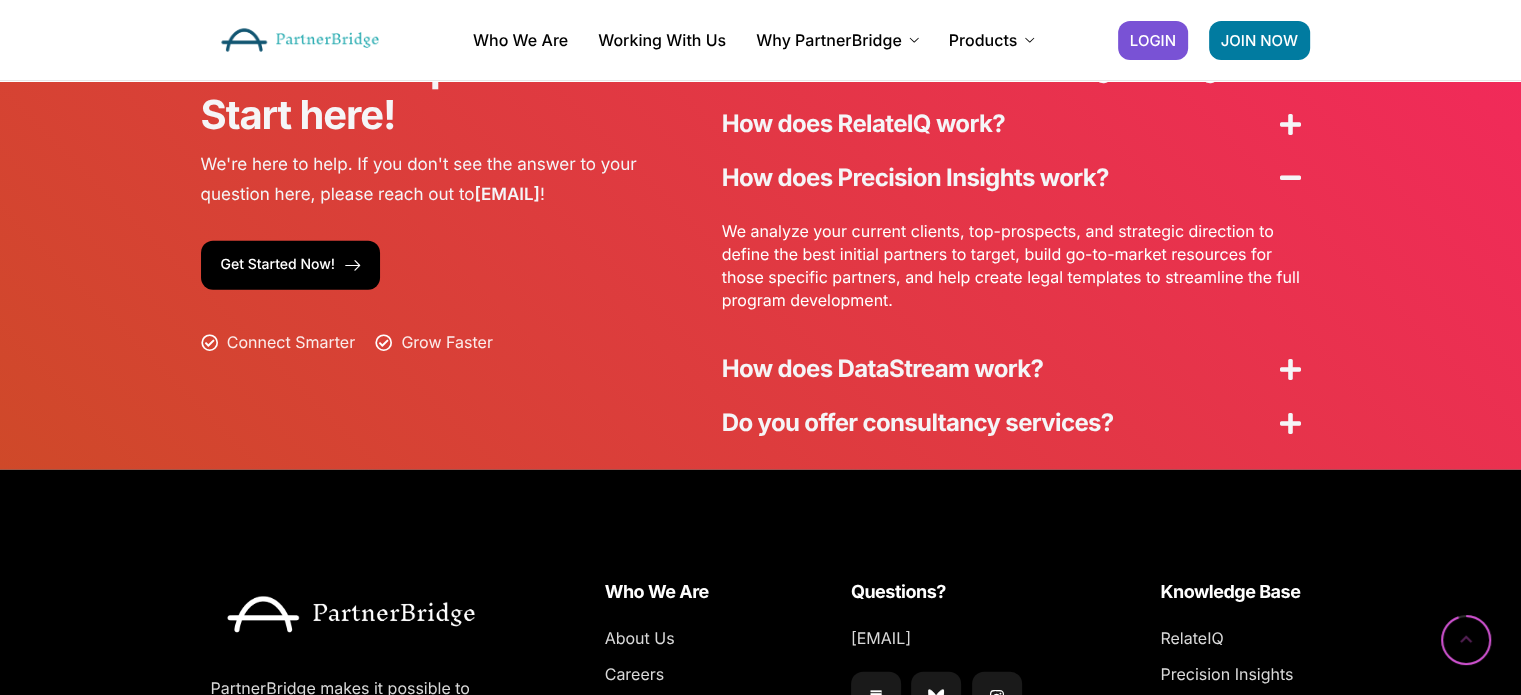 click on "How does DataStream work?" at bounding box center [1011, 369] 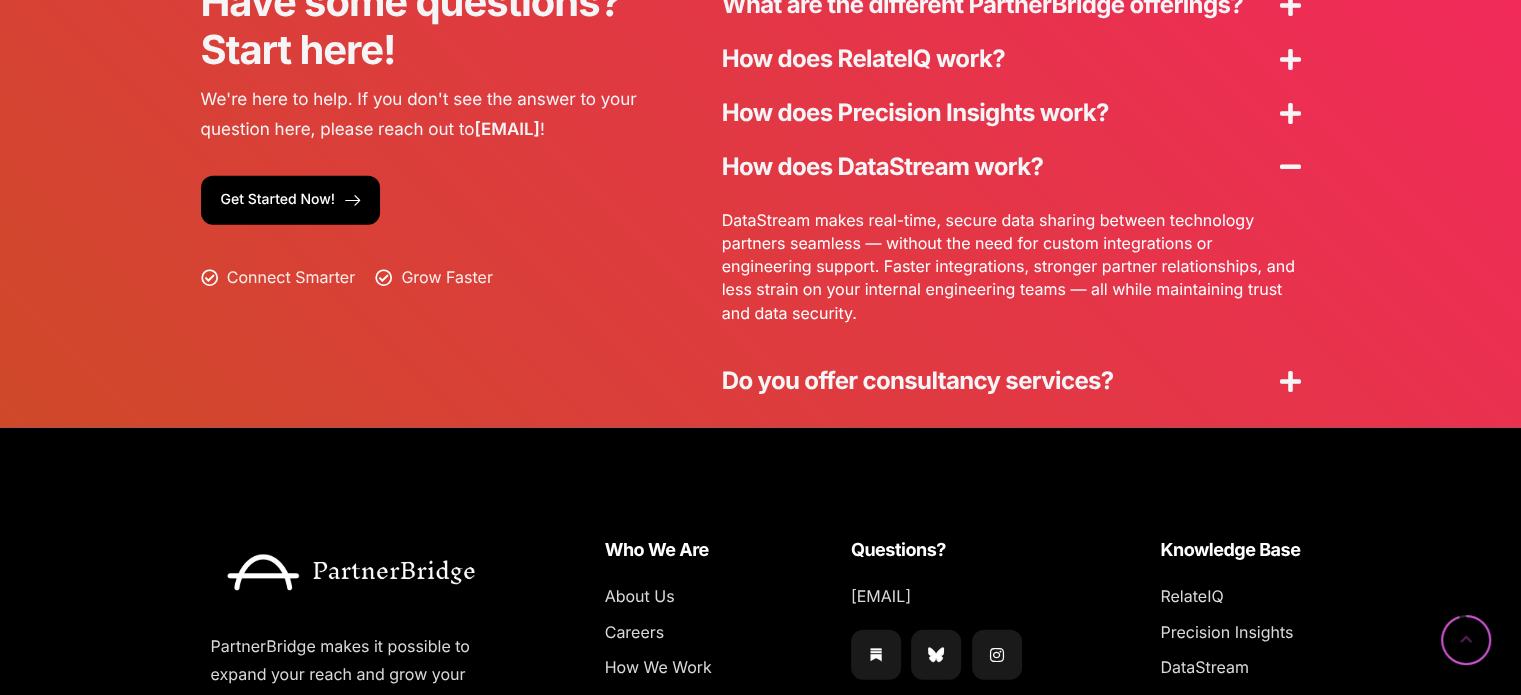 scroll, scrollTop: 5200, scrollLeft: 0, axis: vertical 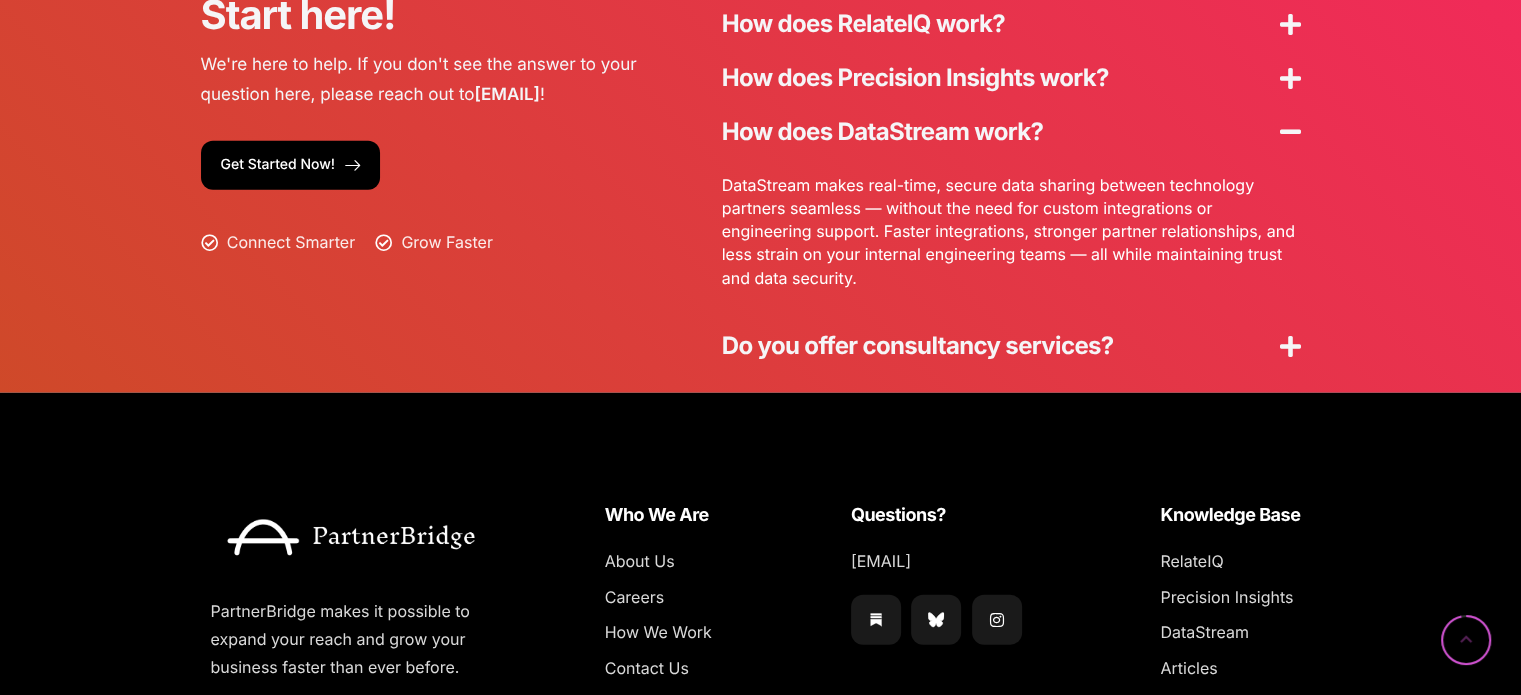 click at bounding box center (1290, 346) 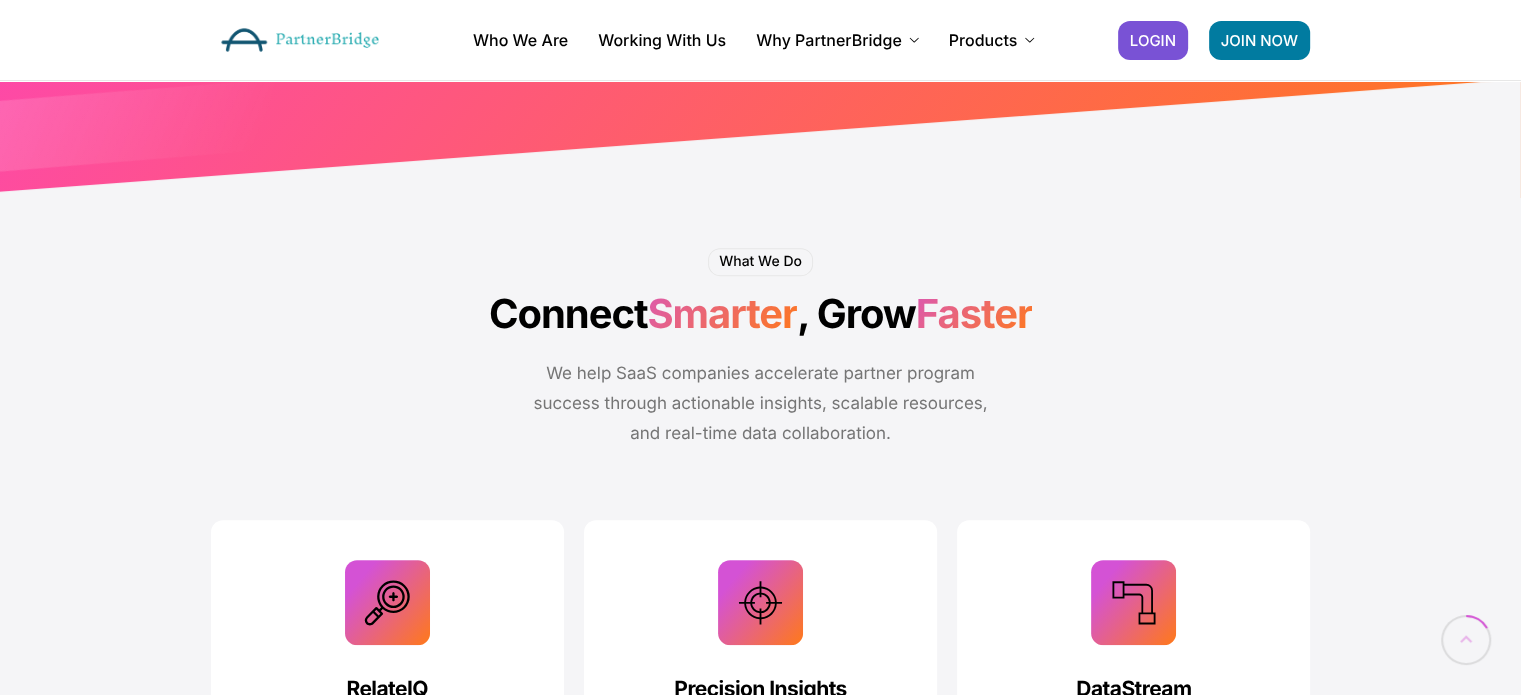 scroll, scrollTop: 200, scrollLeft: 0, axis: vertical 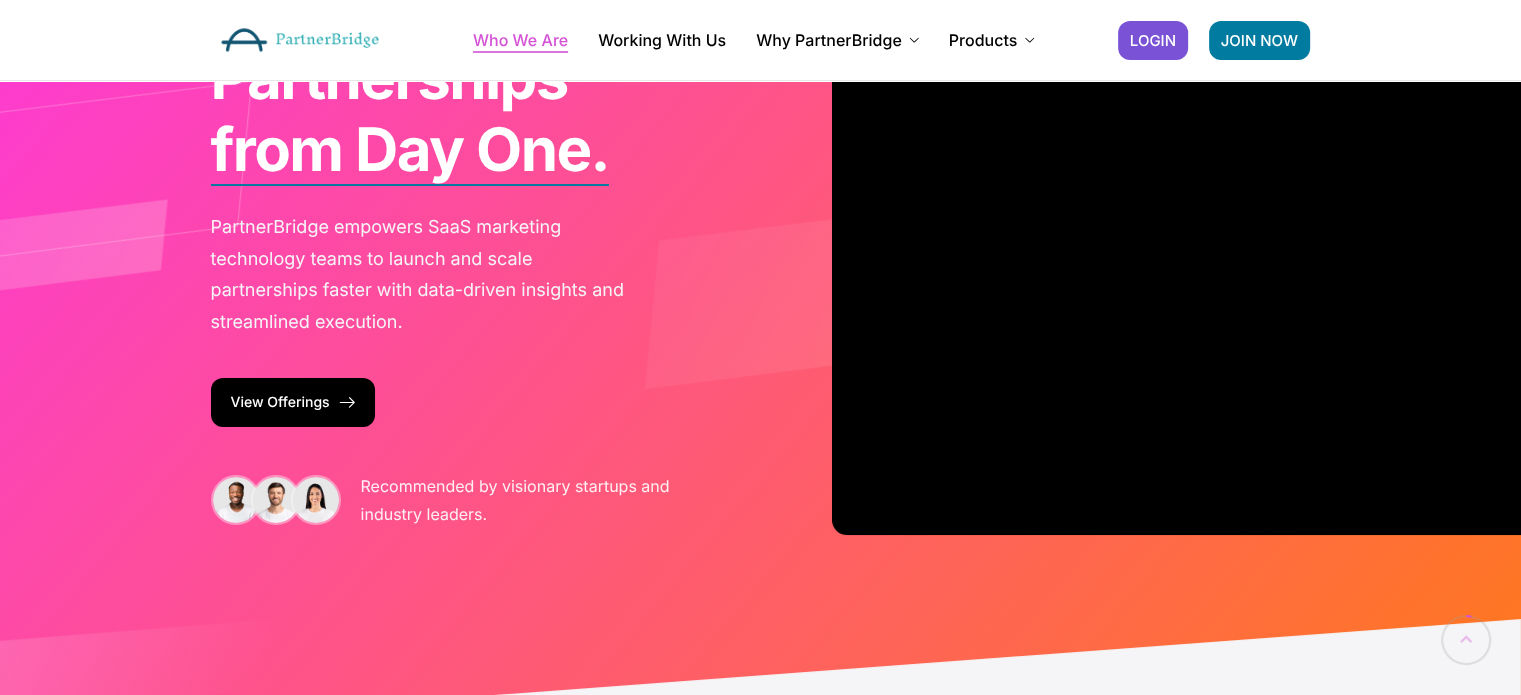 click on "Who We Are" at bounding box center (520, 40) 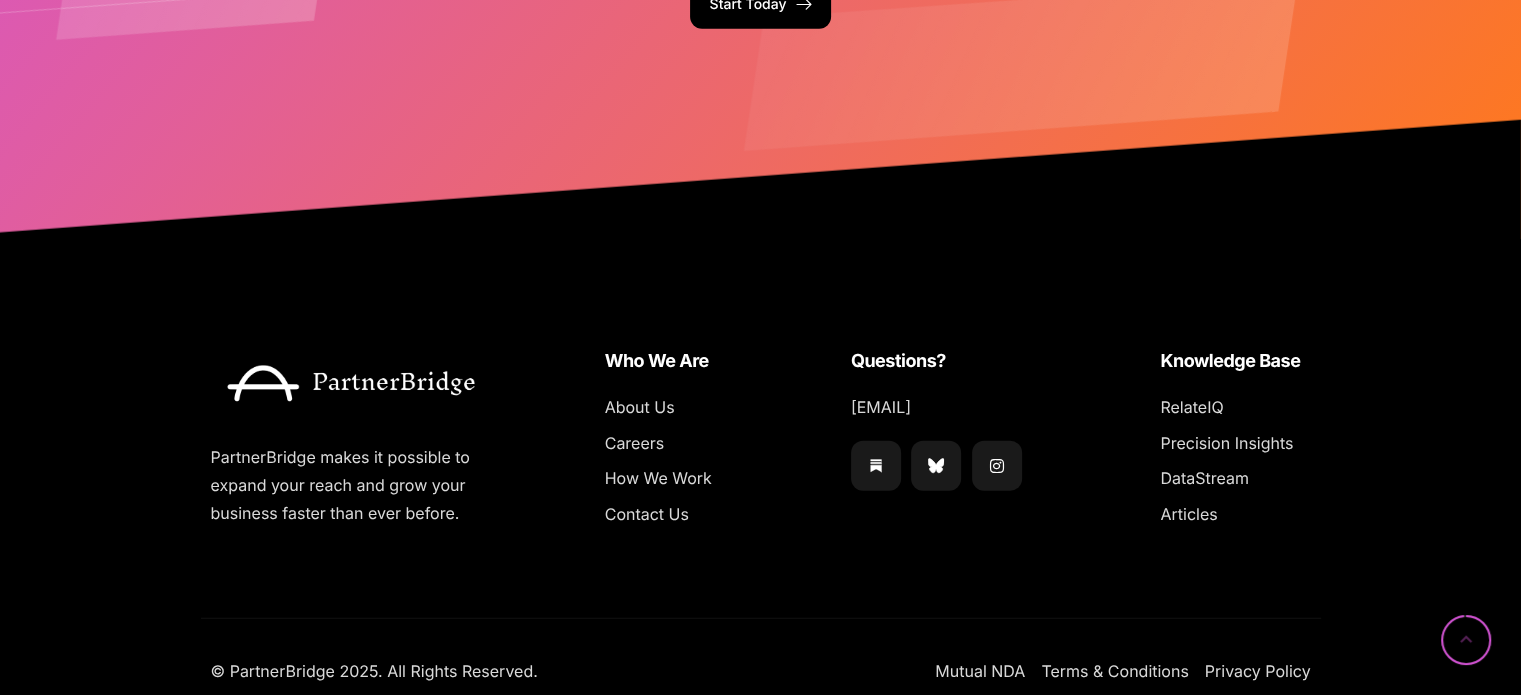 scroll, scrollTop: 5100, scrollLeft: 0, axis: vertical 